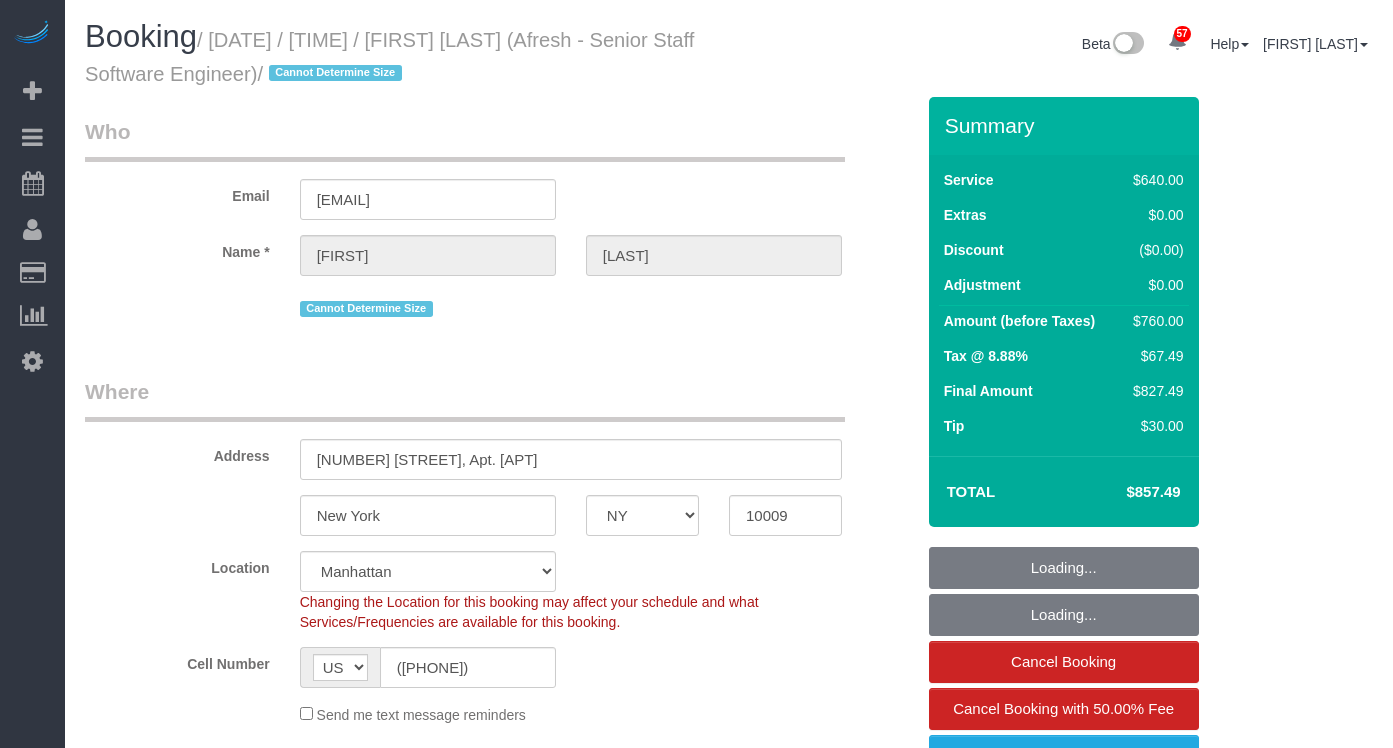 select on "NY" 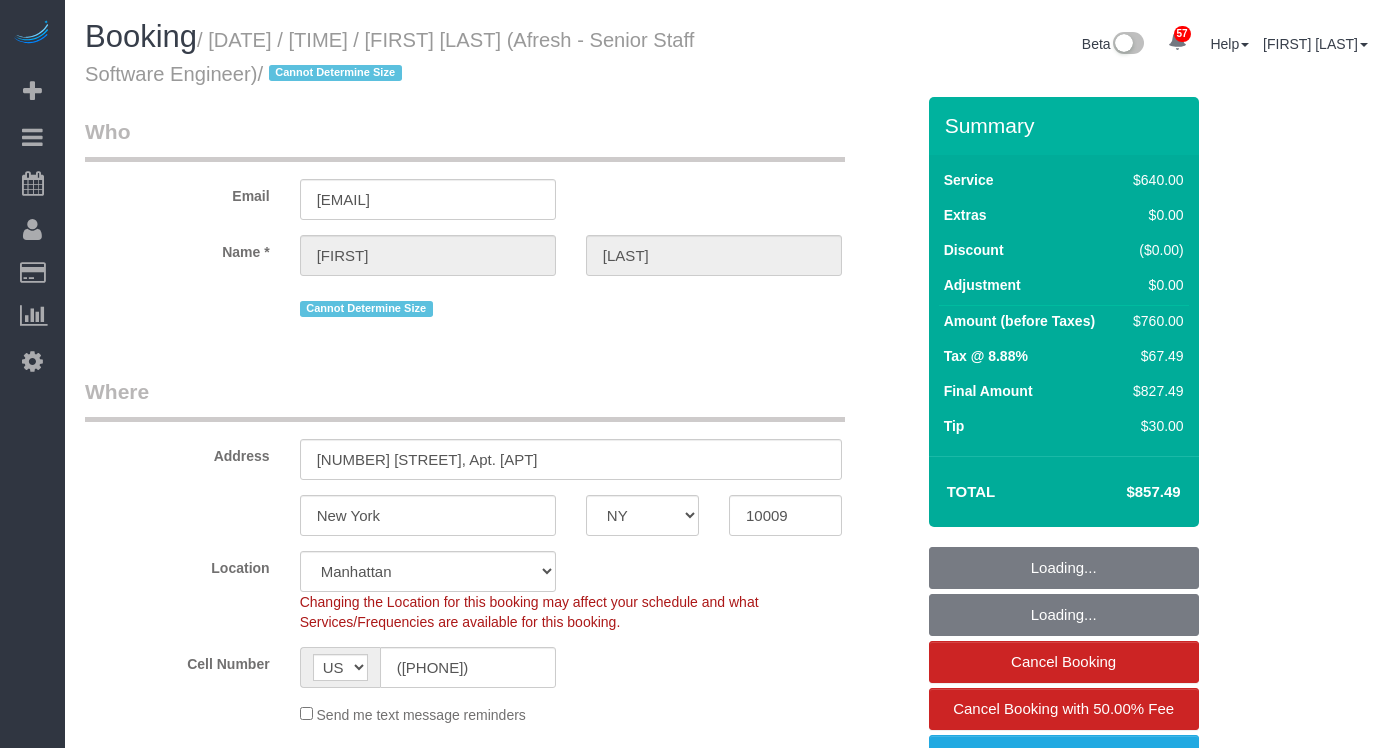 select on "object:1449" 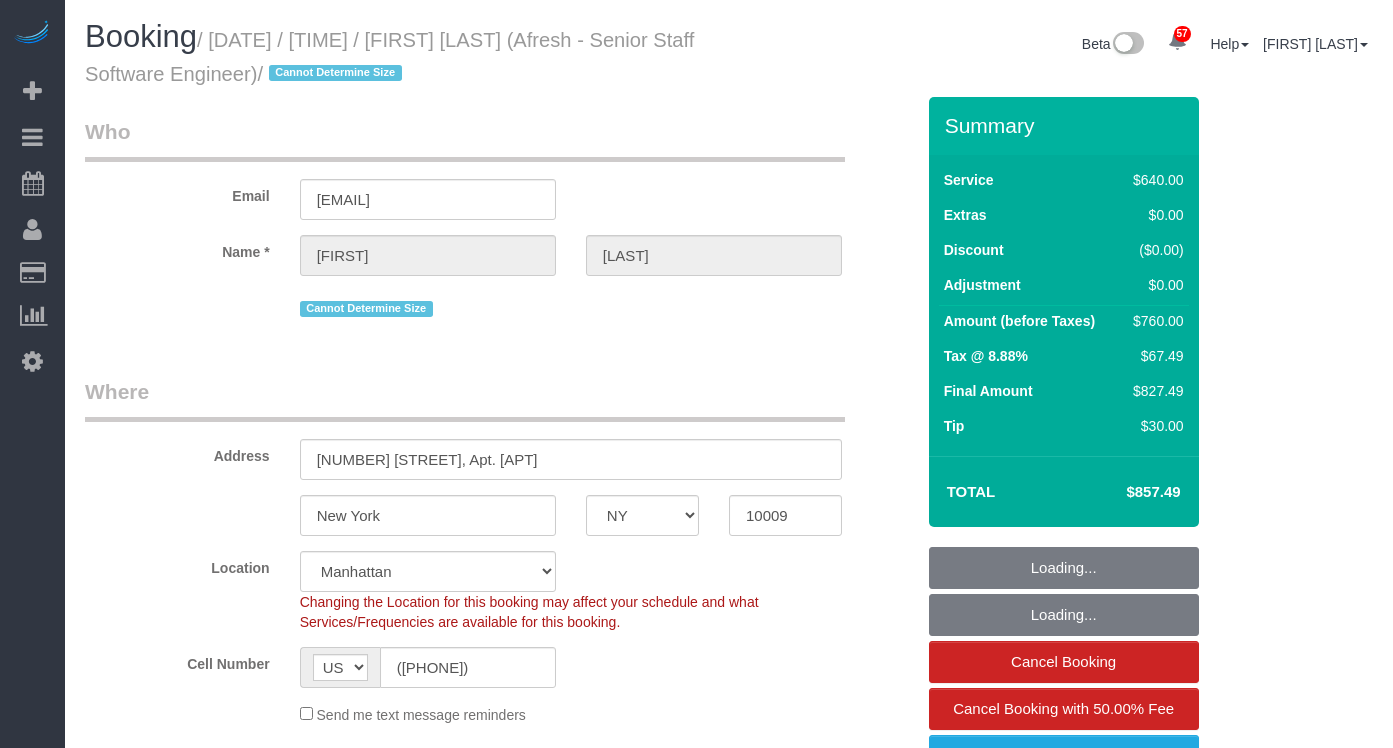 select on "spot6" 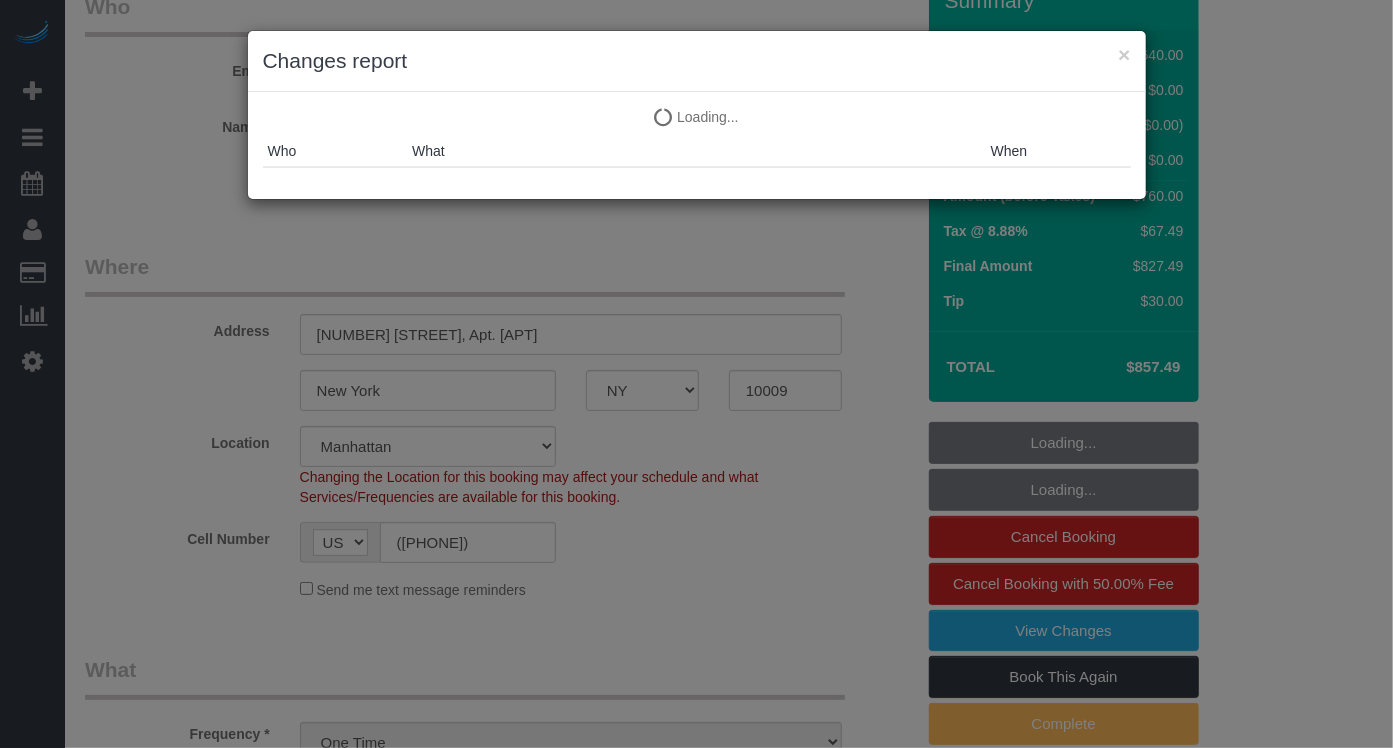 scroll, scrollTop: 125, scrollLeft: 0, axis: vertical 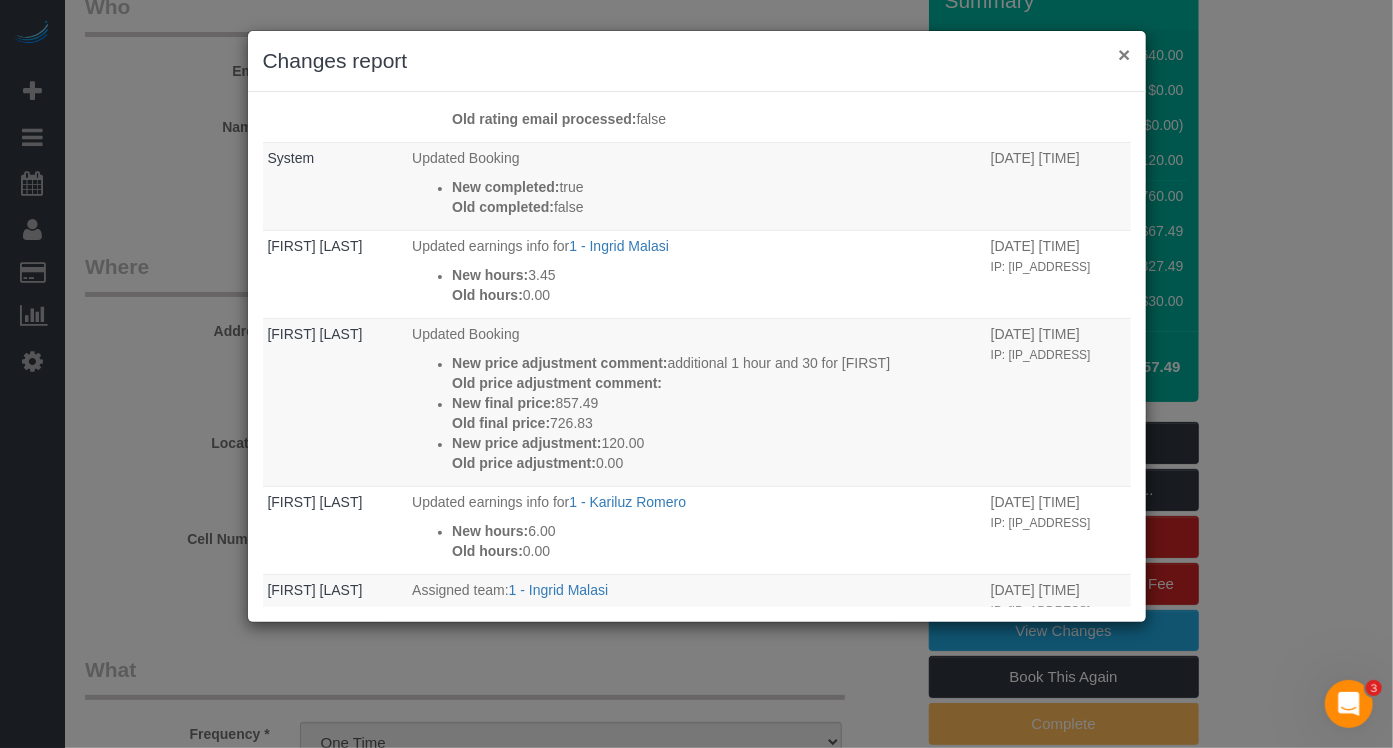 click on "×" at bounding box center (1124, 54) 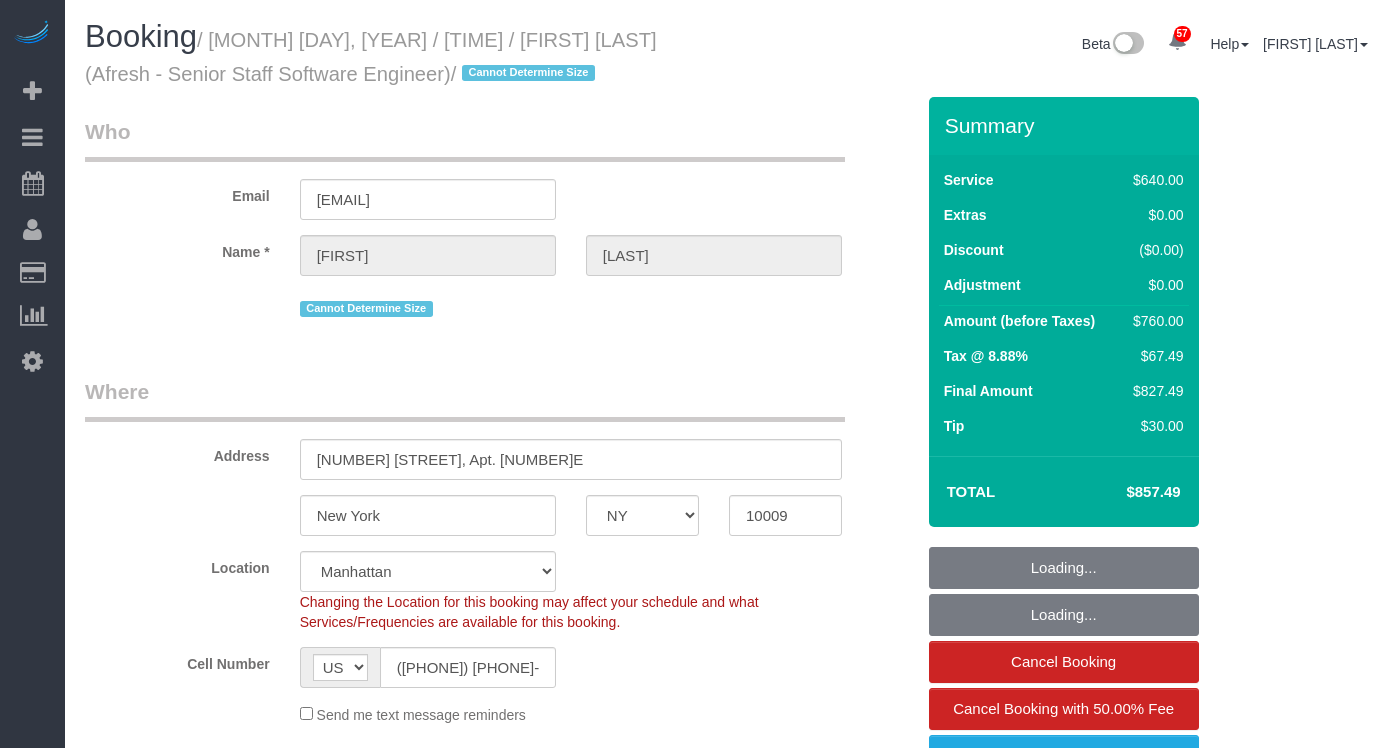 select on "NY" 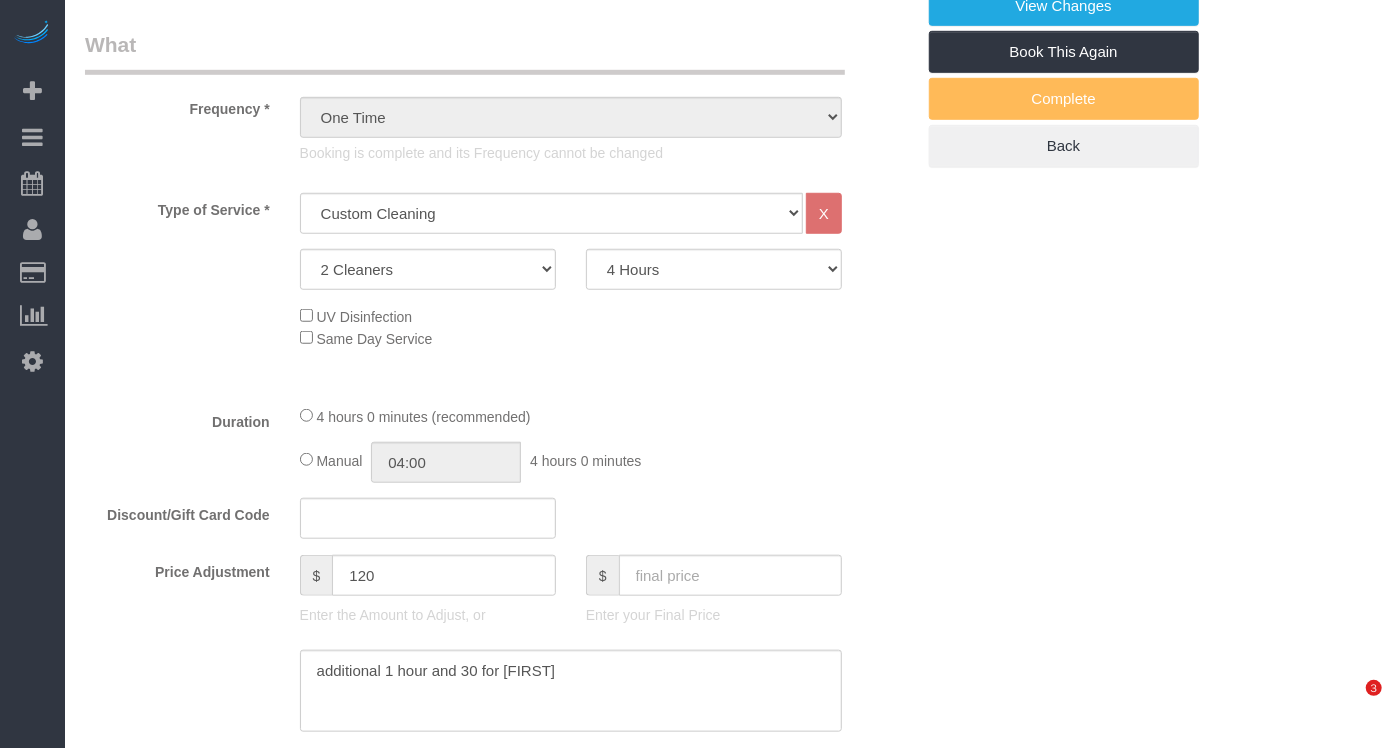 scroll, scrollTop: 850, scrollLeft: 0, axis: vertical 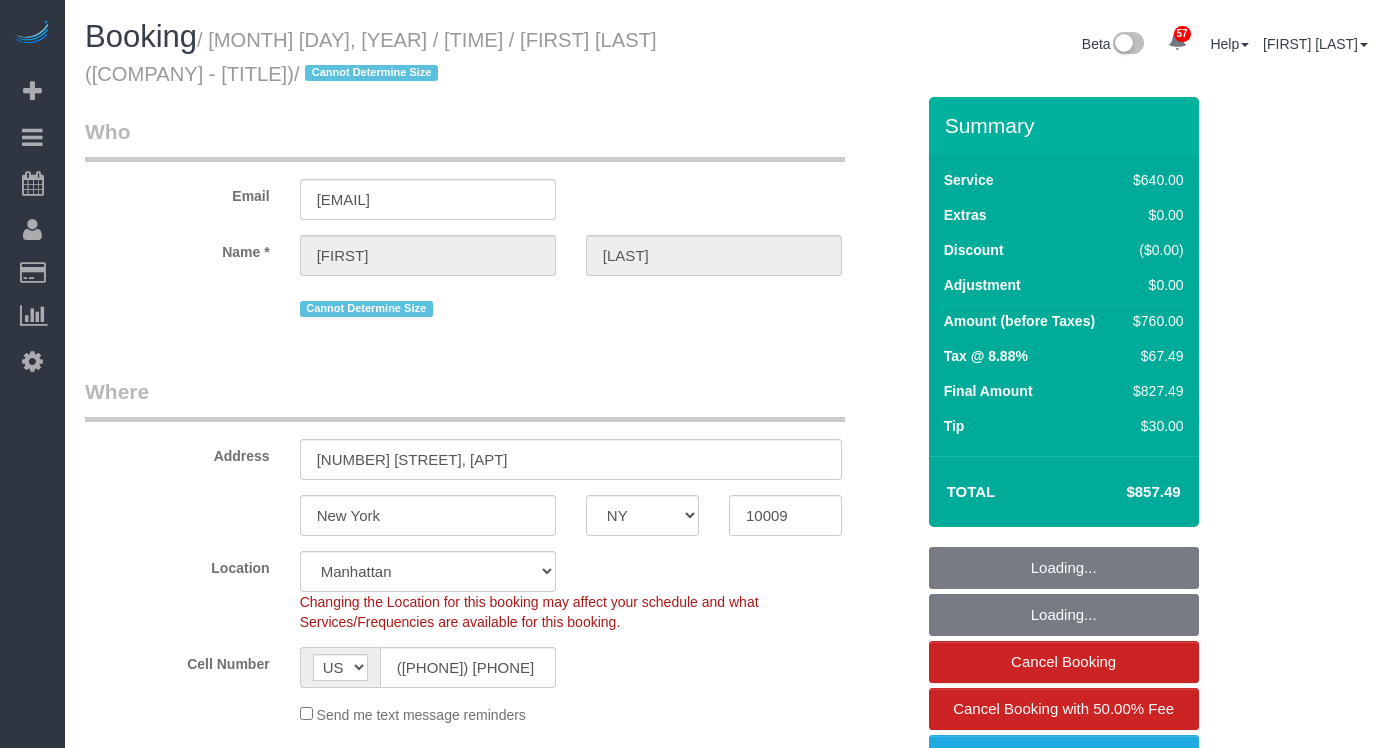 select on "NY" 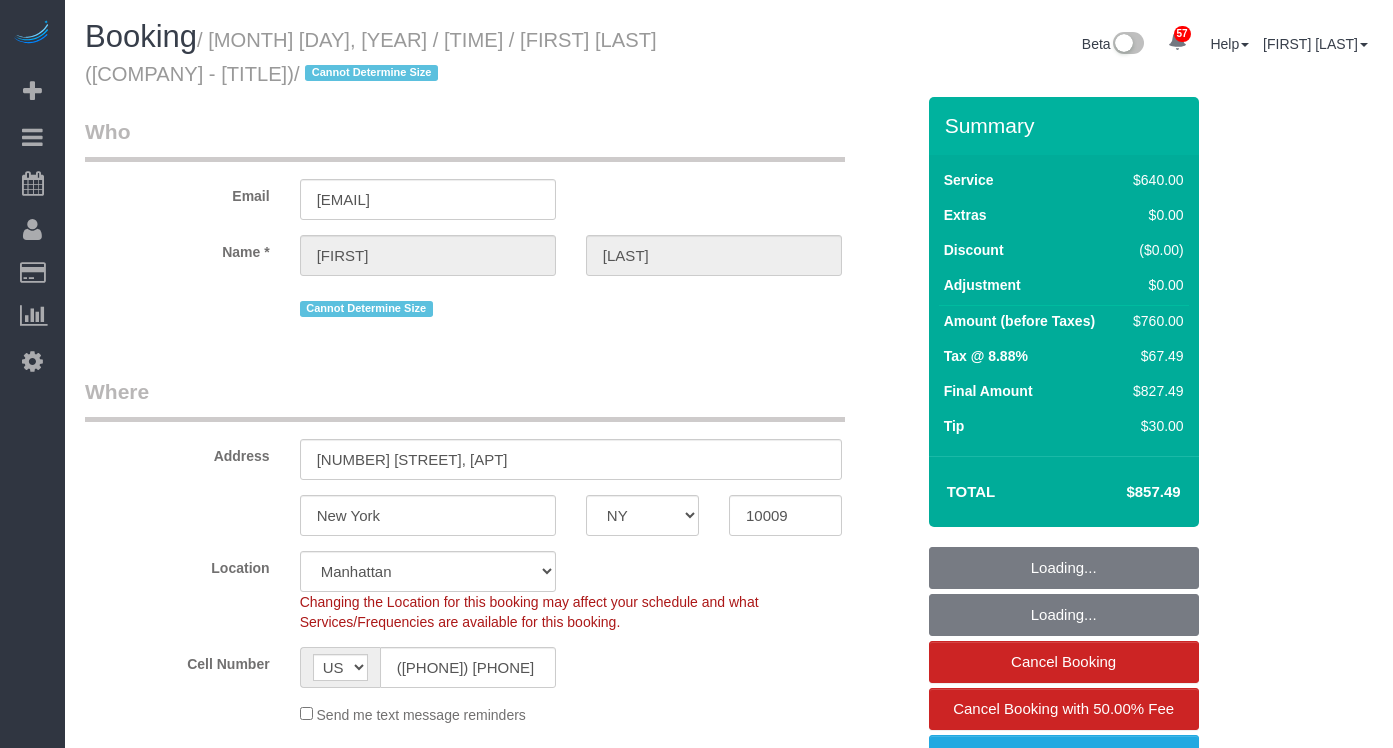 scroll, scrollTop: 873, scrollLeft: 0, axis: vertical 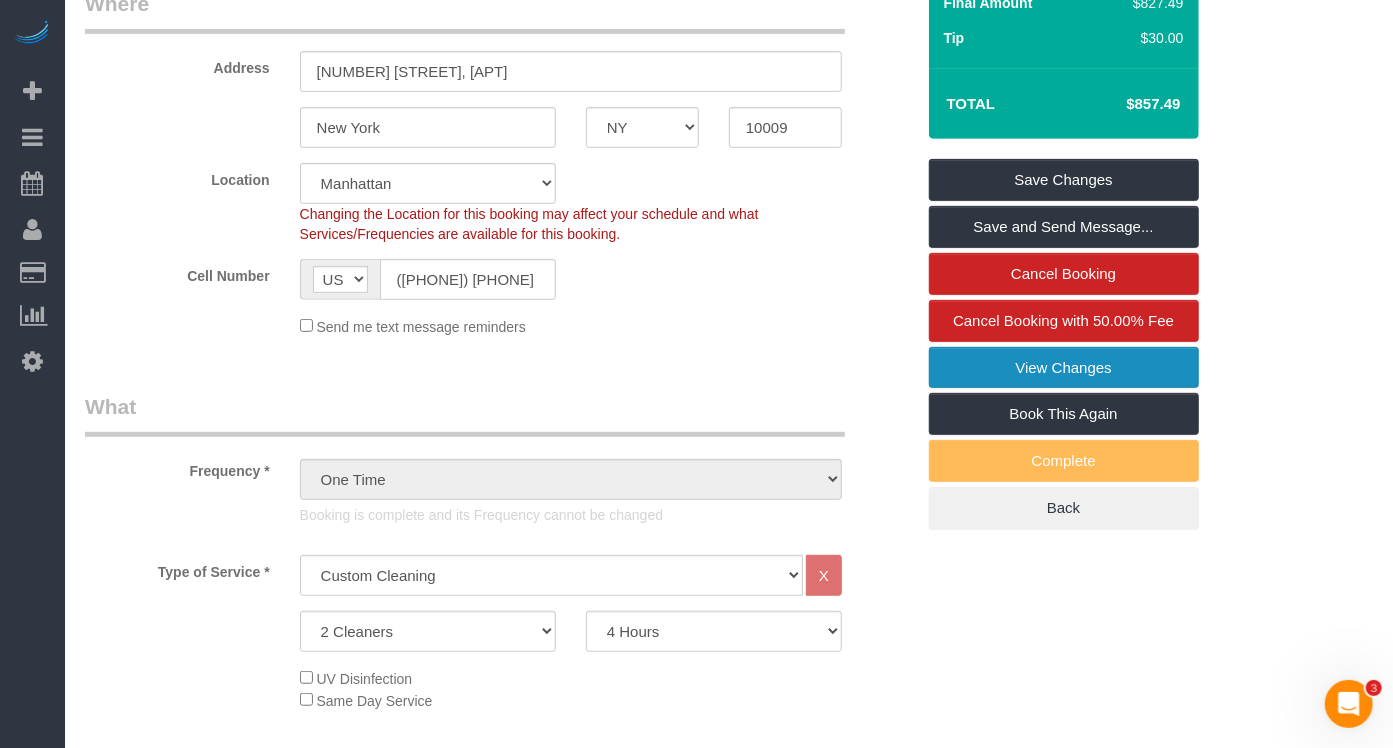 click on "View Changes" at bounding box center [1064, 368] 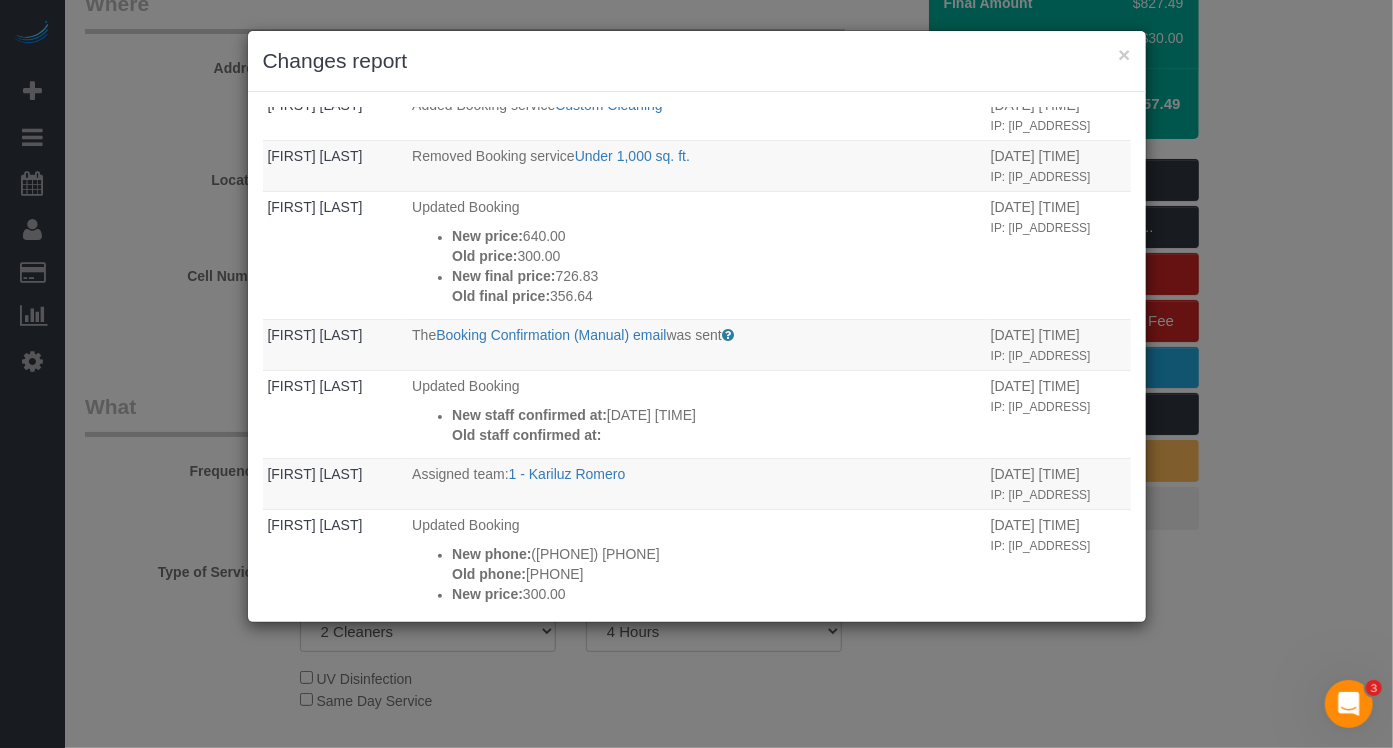 scroll, scrollTop: 615, scrollLeft: 0, axis: vertical 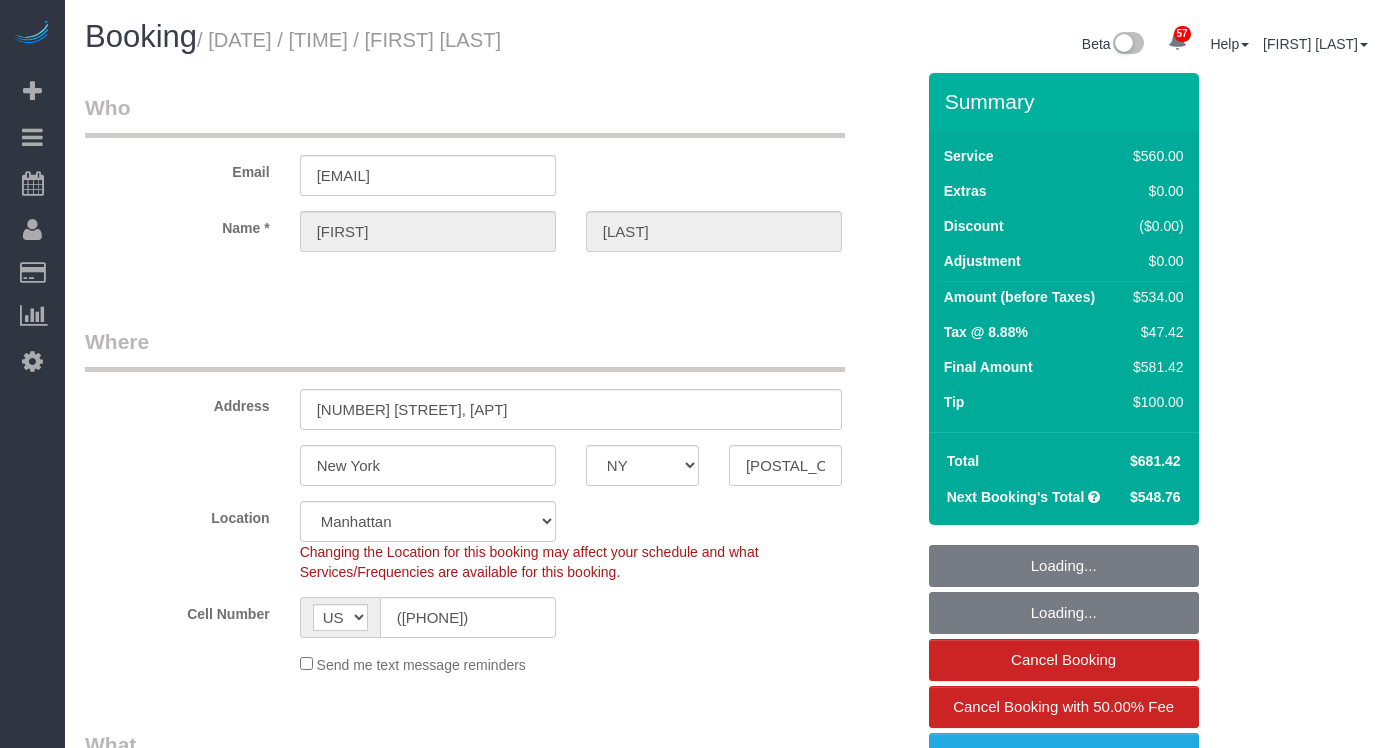 select on "NY" 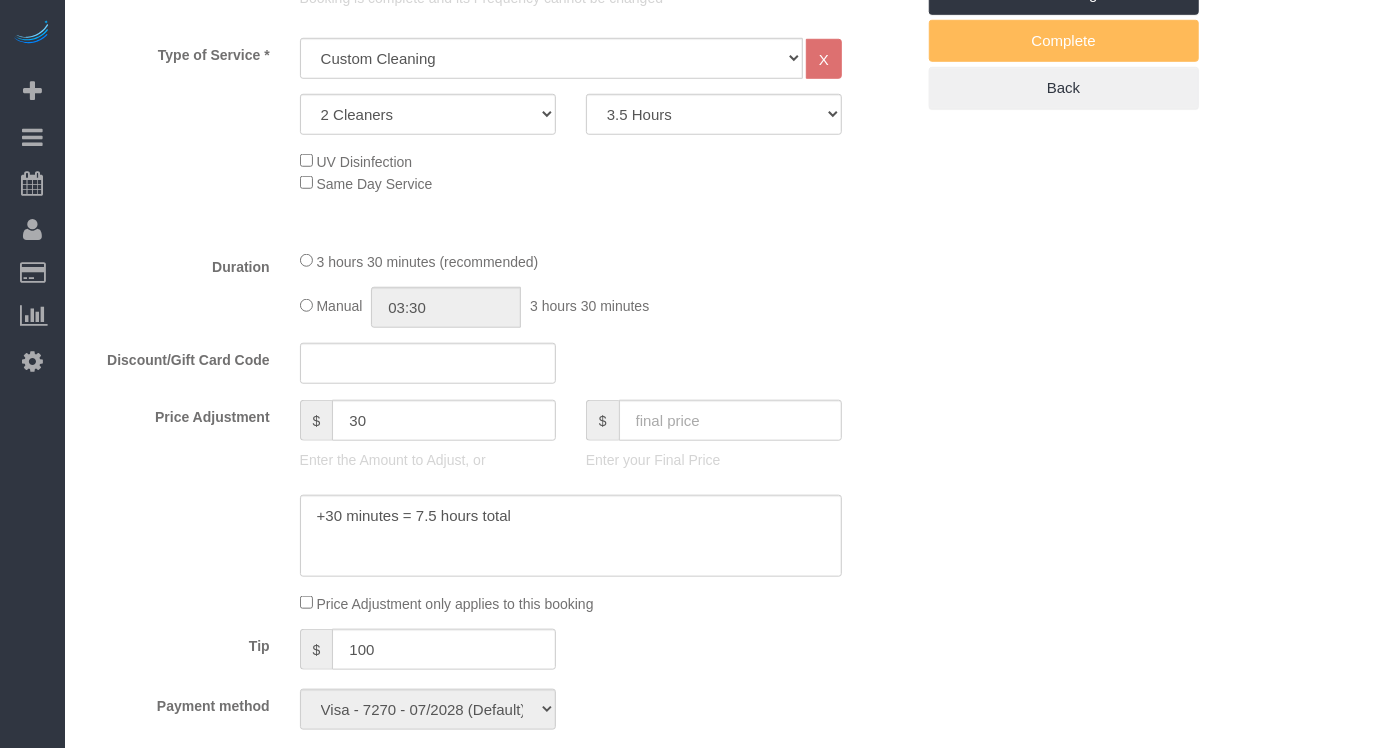 scroll, scrollTop: 857, scrollLeft: 0, axis: vertical 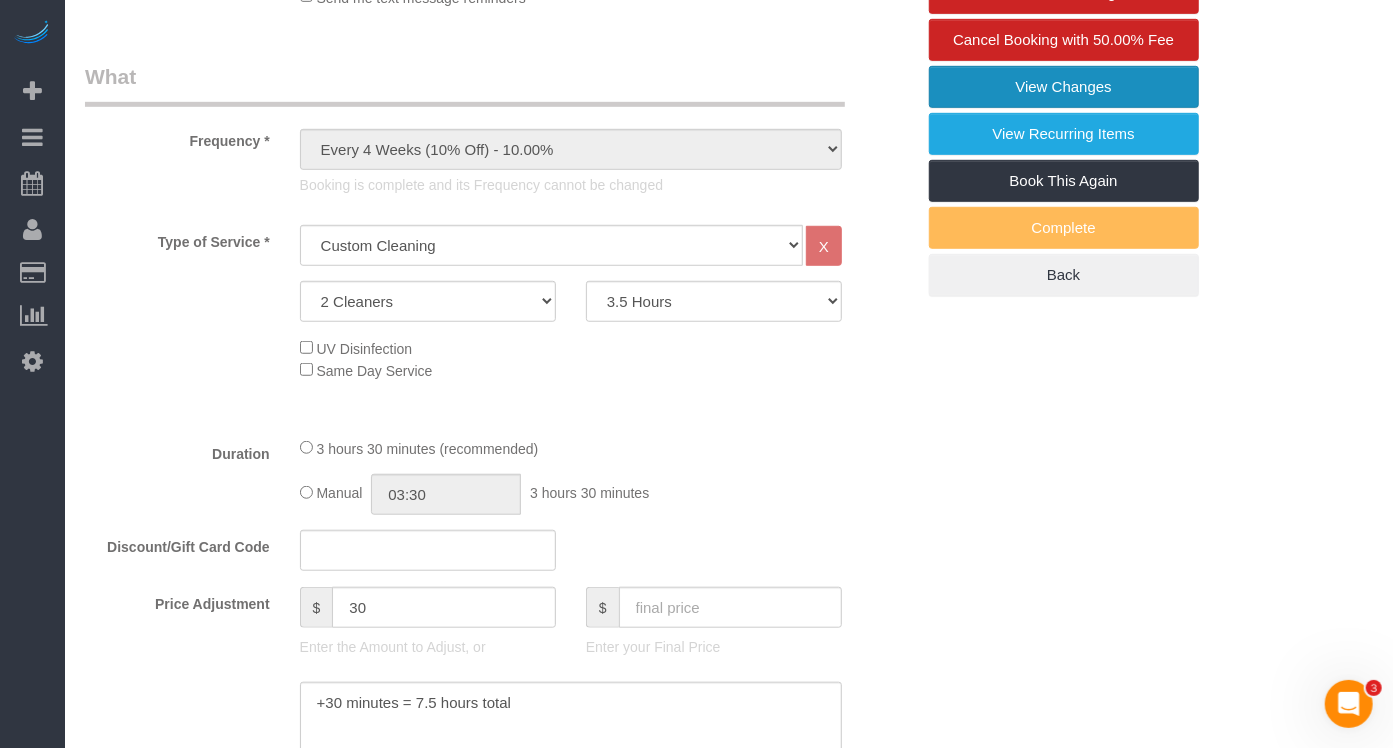 click on "View Changes" at bounding box center (1064, 87) 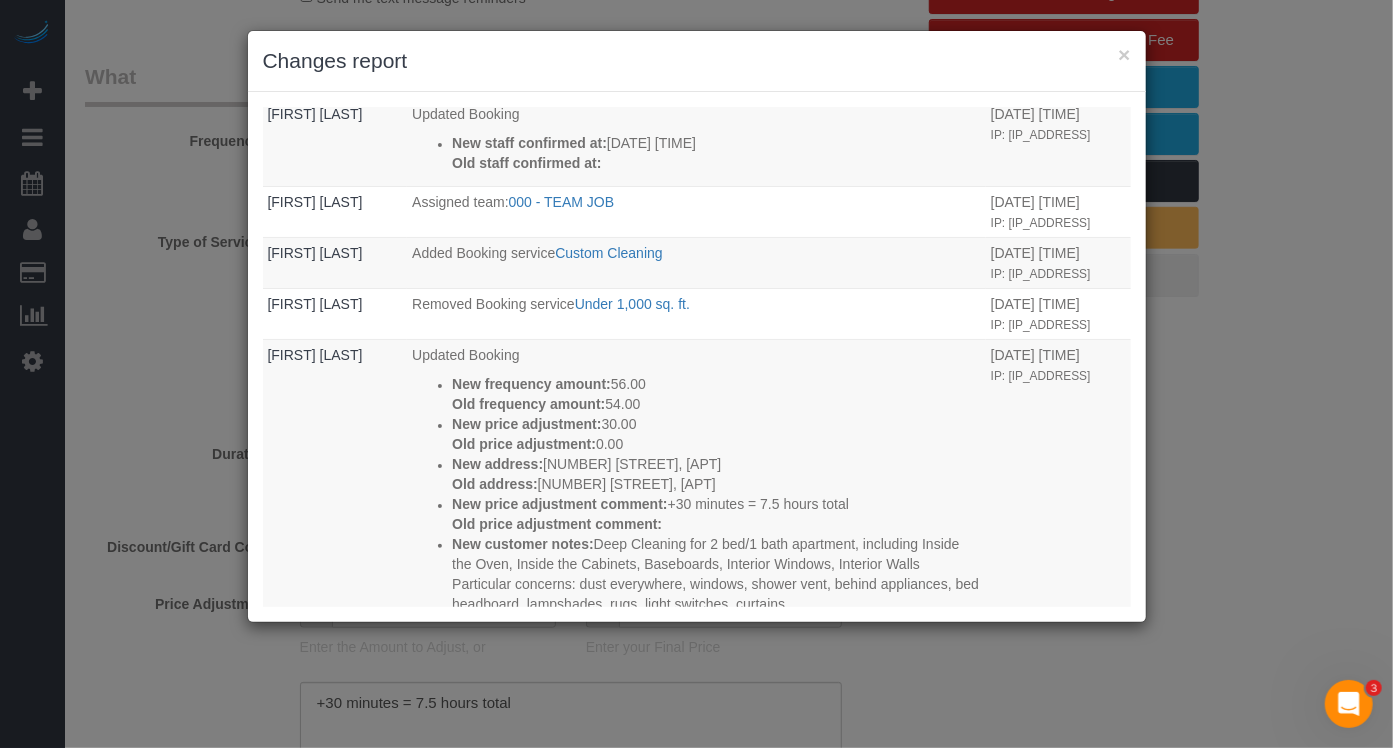 scroll, scrollTop: 1198, scrollLeft: 0, axis: vertical 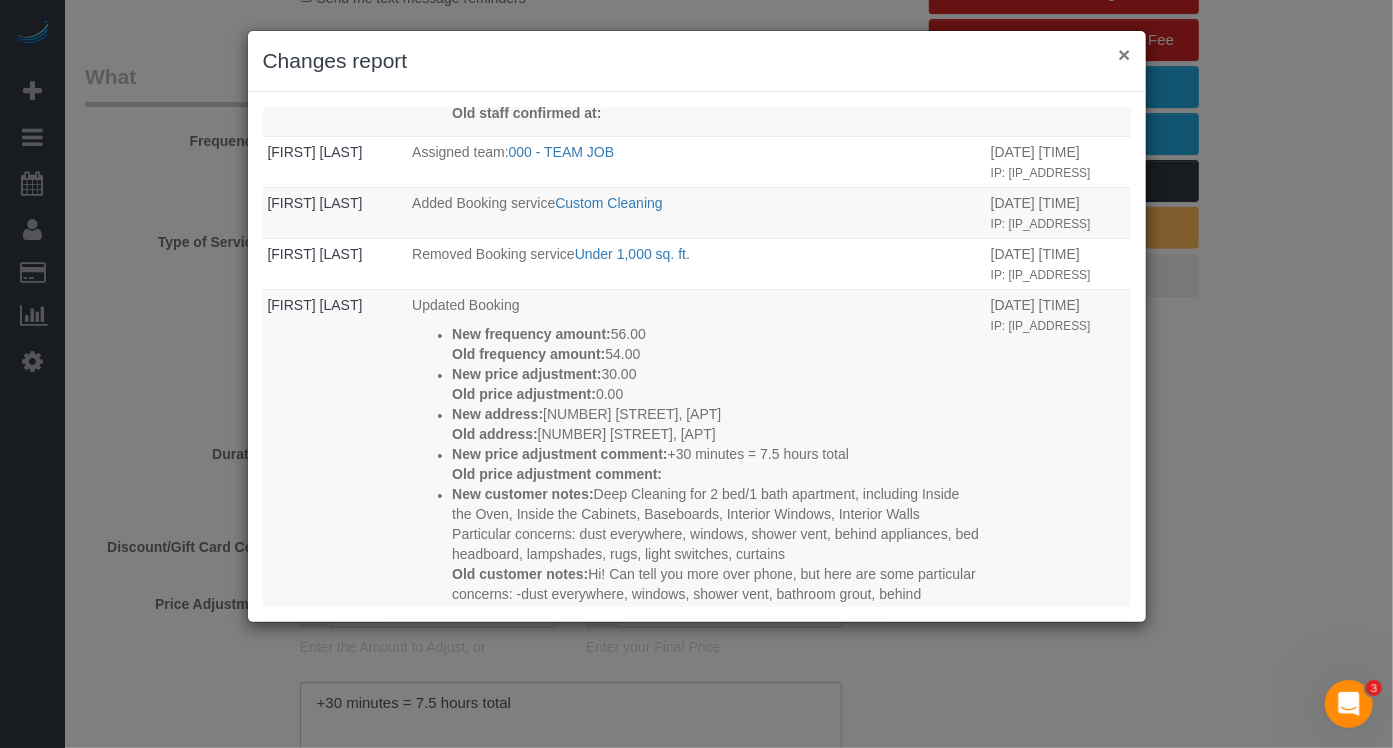 click on "×" at bounding box center [1124, 54] 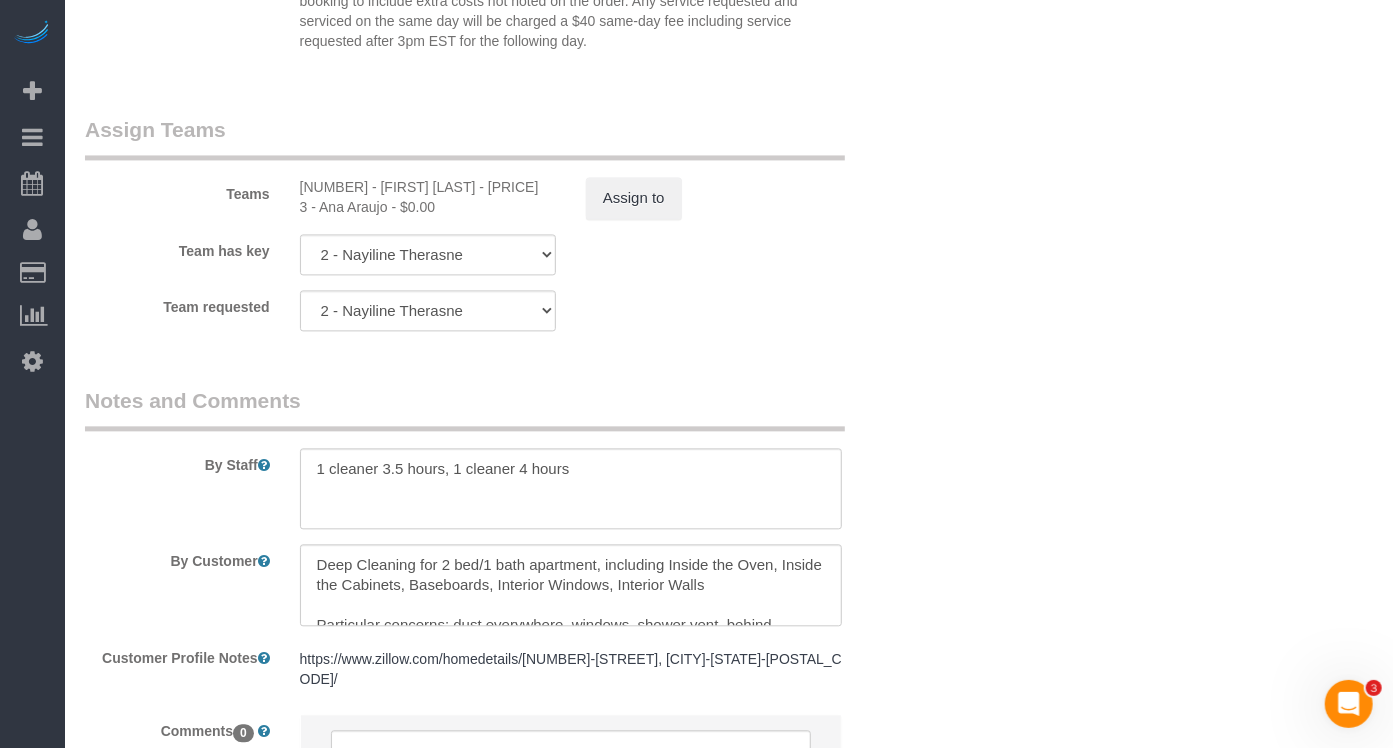 scroll, scrollTop: 2258, scrollLeft: 0, axis: vertical 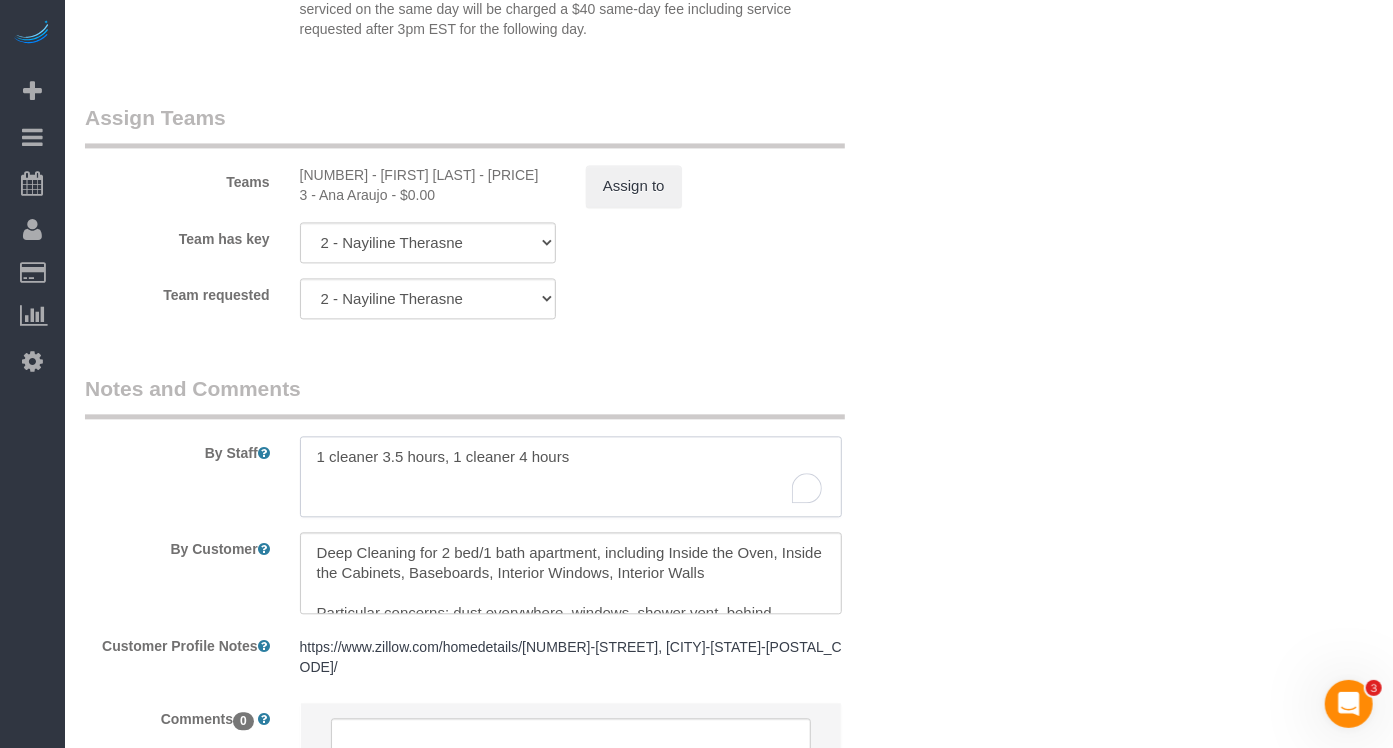 drag, startPoint x: 325, startPoint y: 475, endPoint x: 308, endPoint y: 468, distance: 18.384777 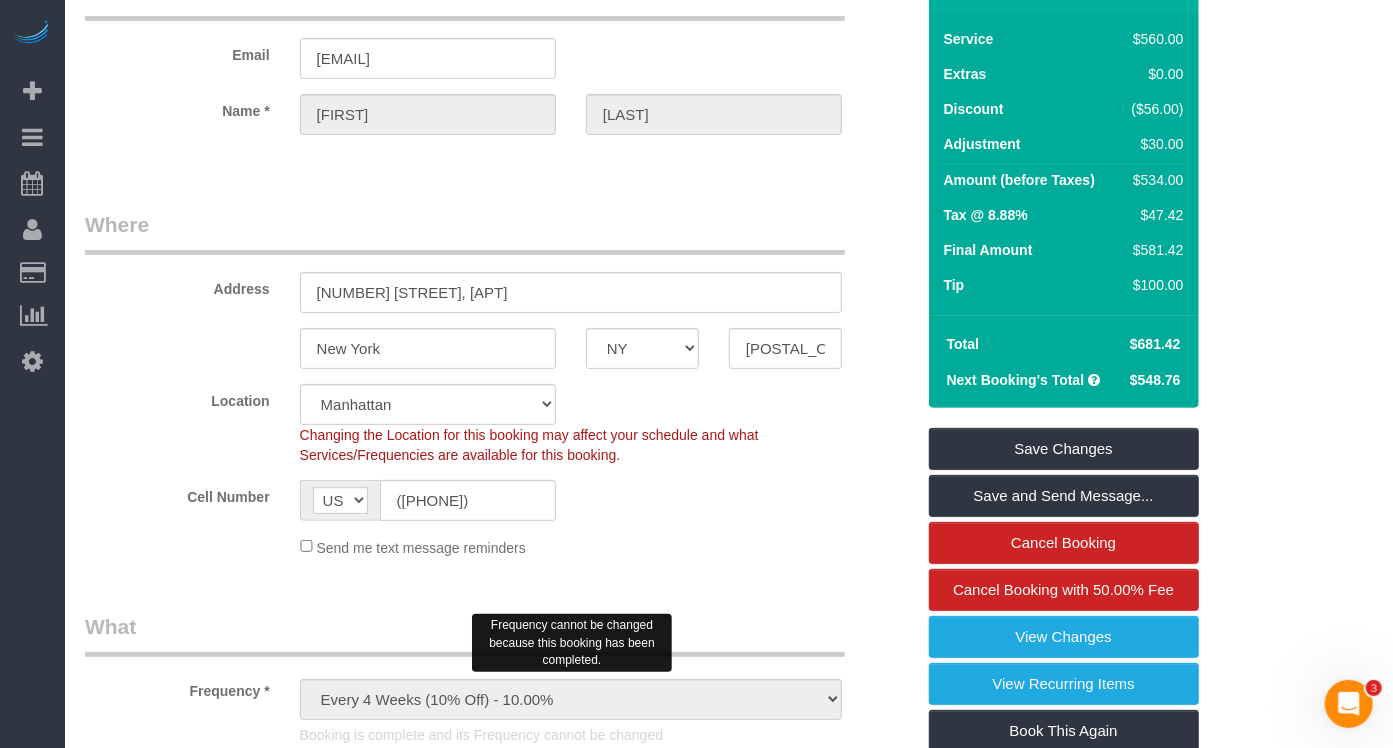 scroll, scrollTop: 0, scrollLeft: 0, axis: both 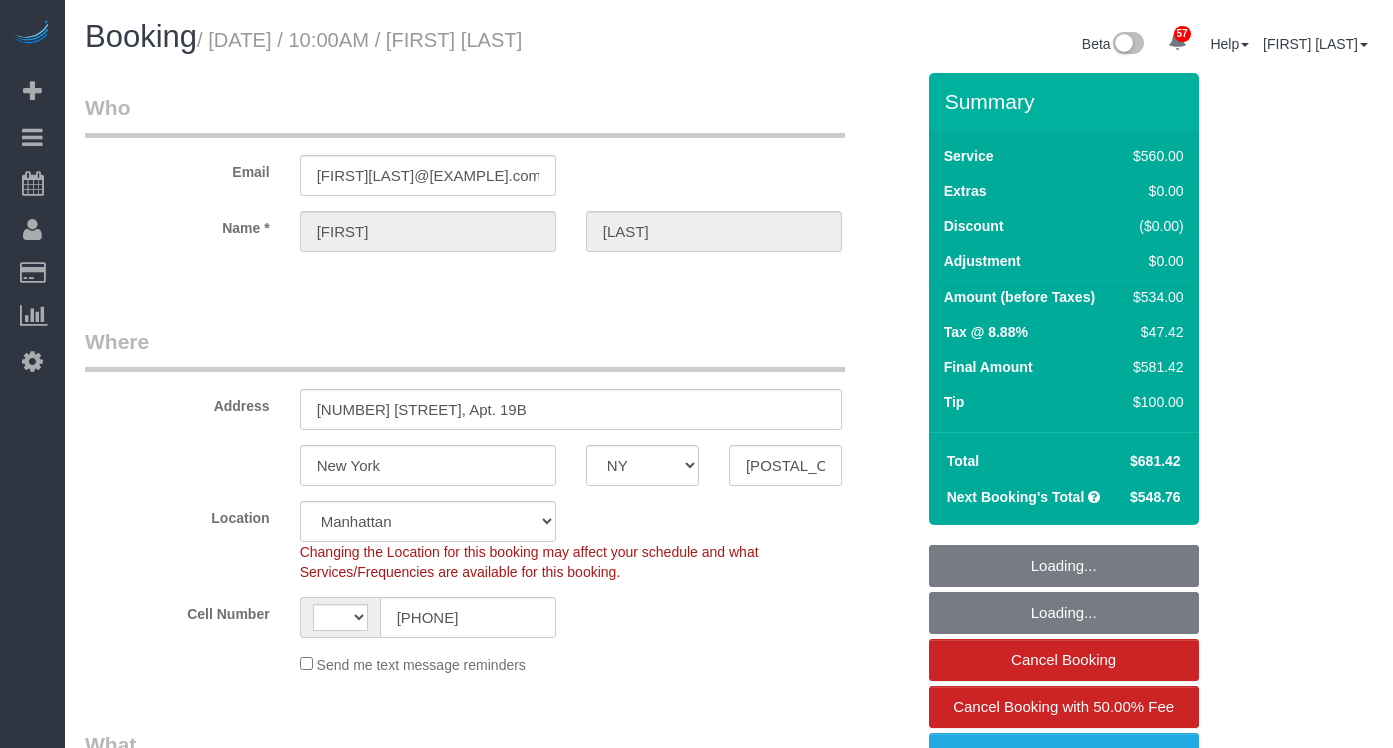 select on "NY" 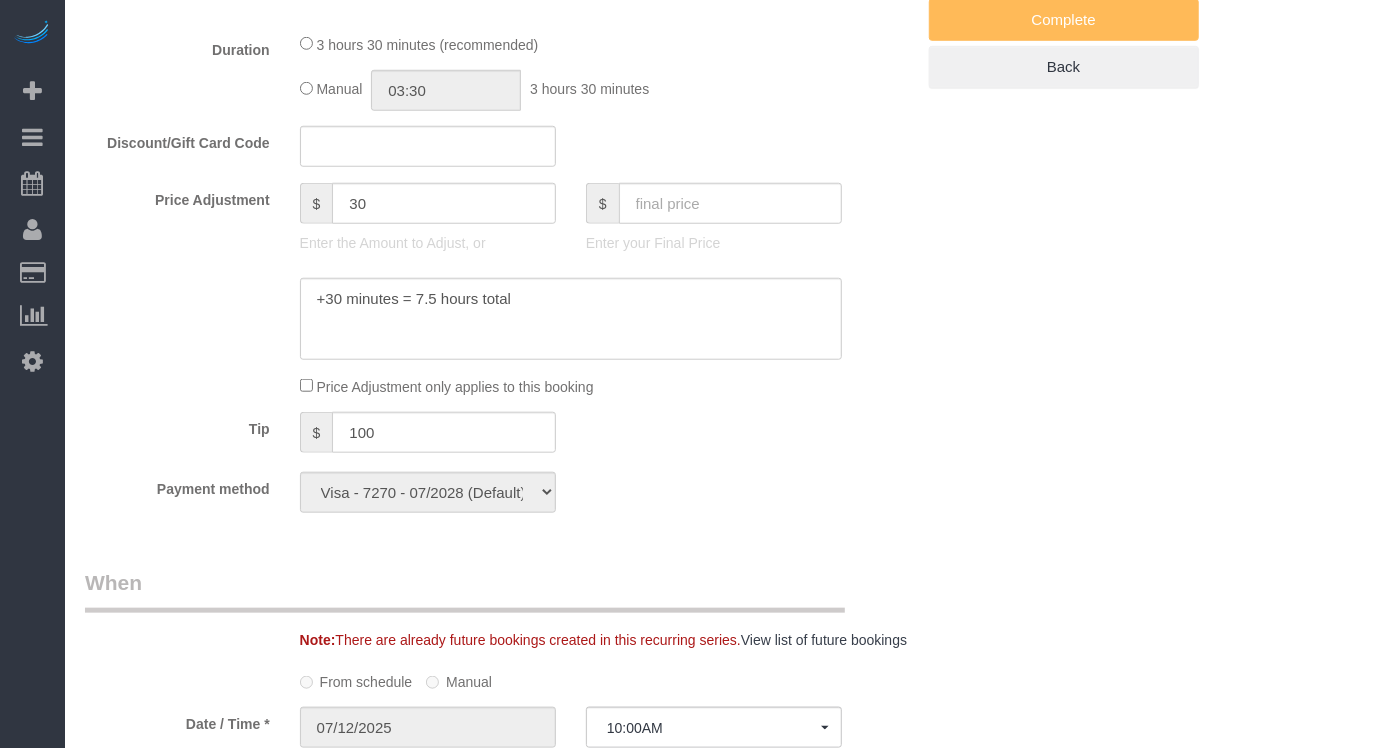 select on "string:US" 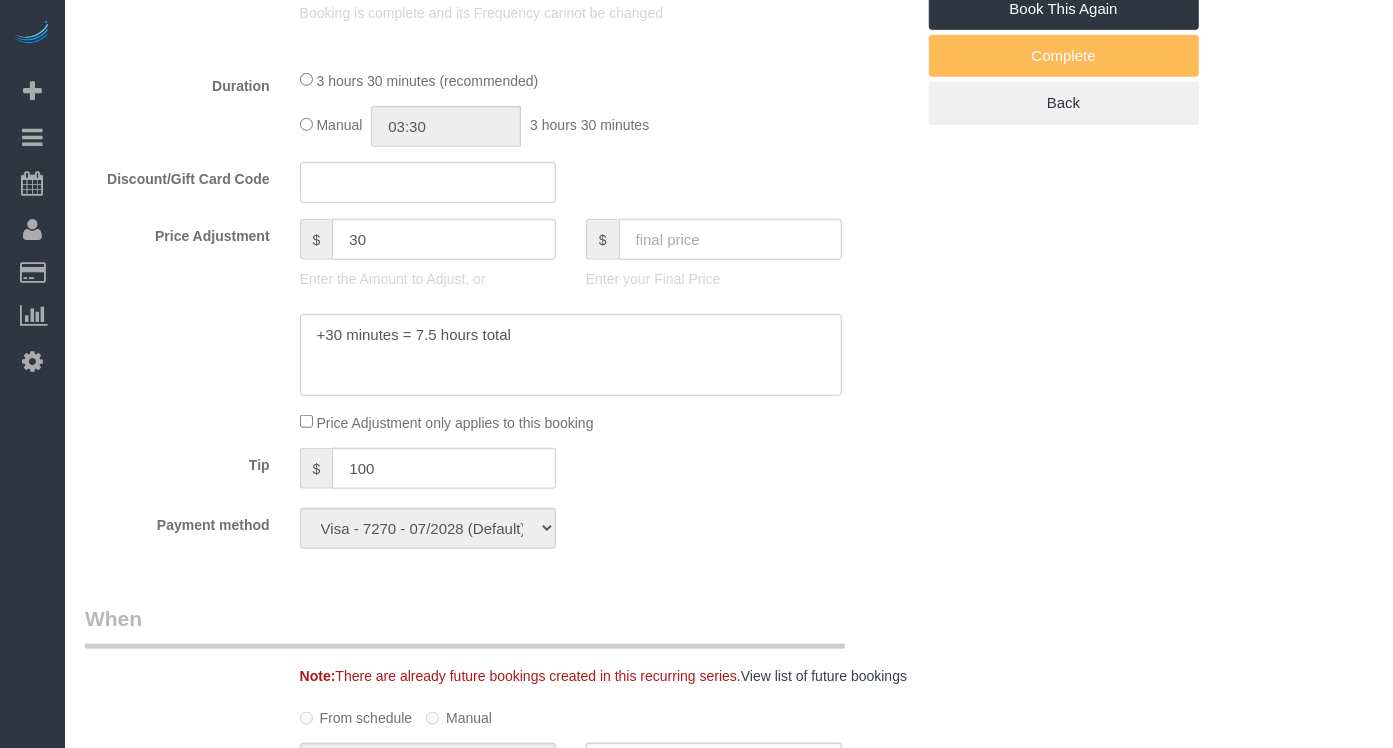select on "2" 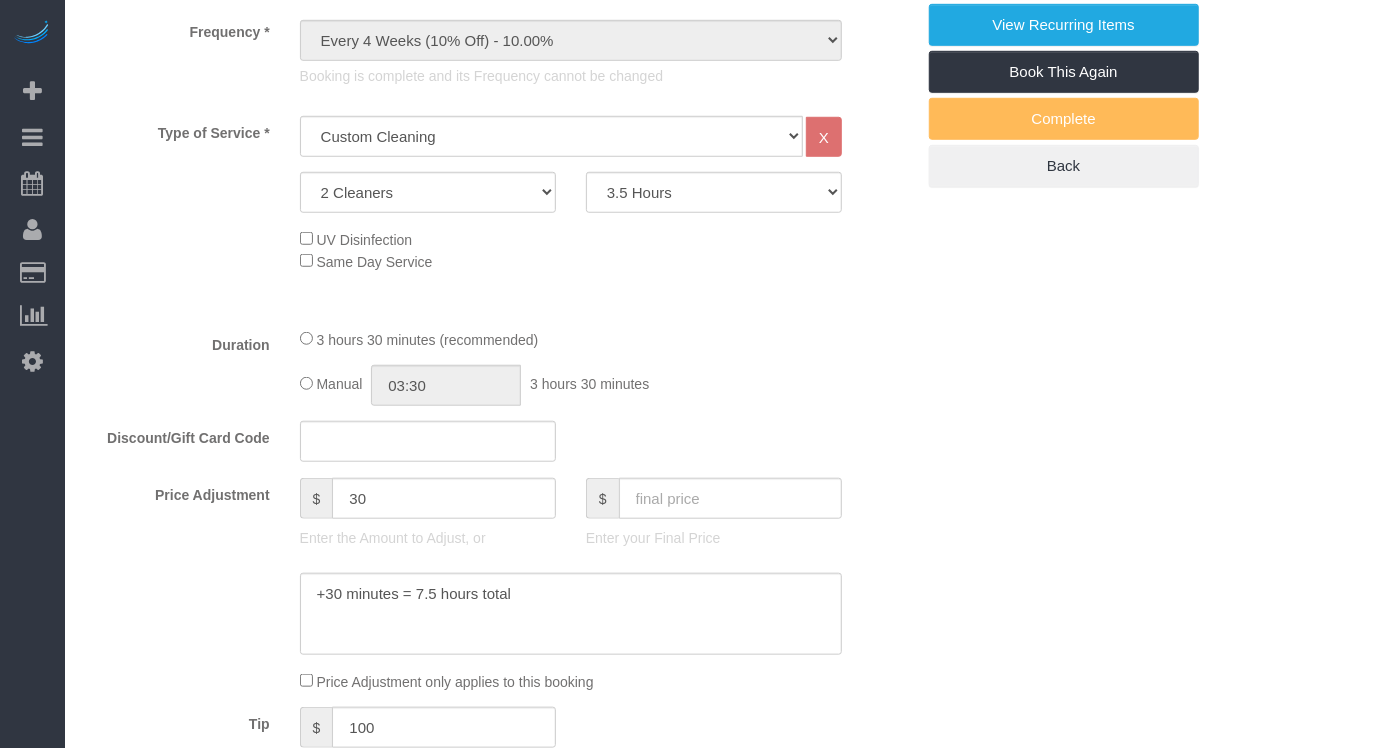 select on "object:1444" 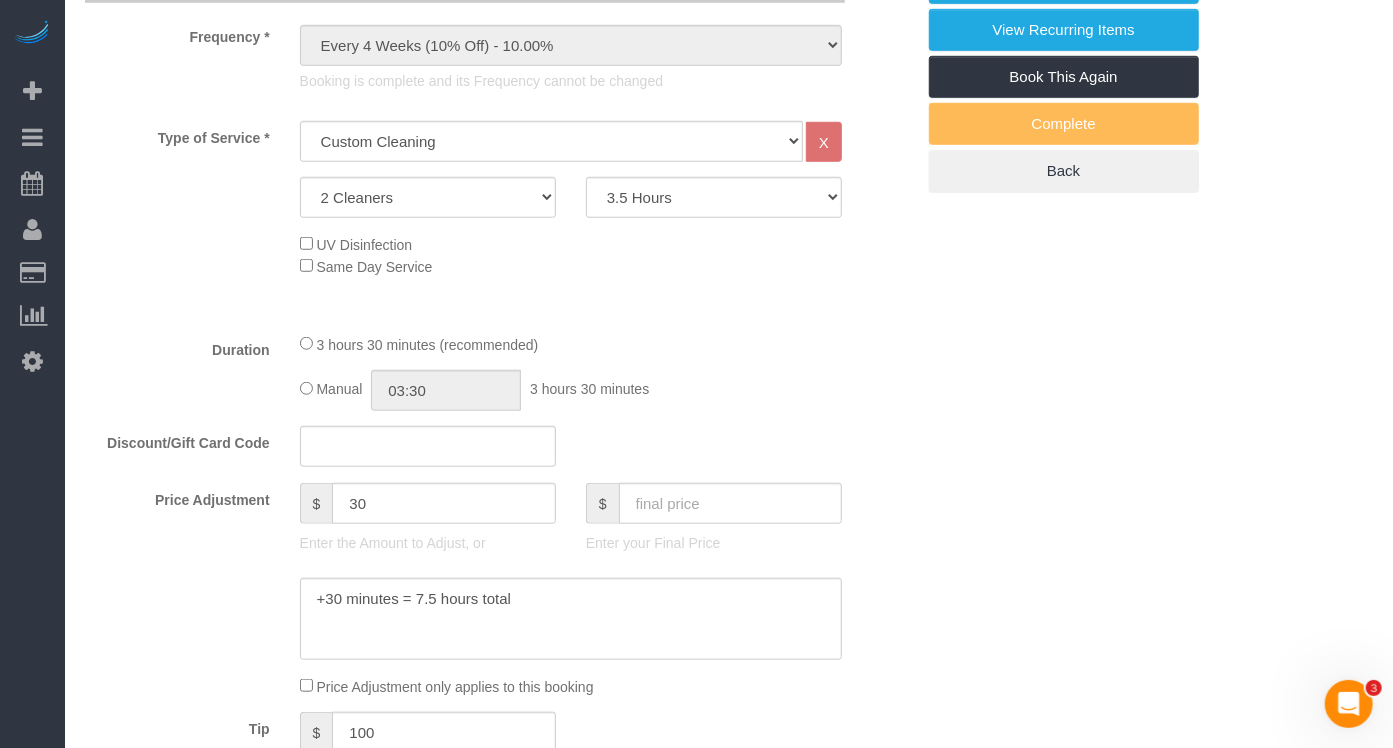 scroll, scrollTop: 0, scrollLeft: 0, axis: both 